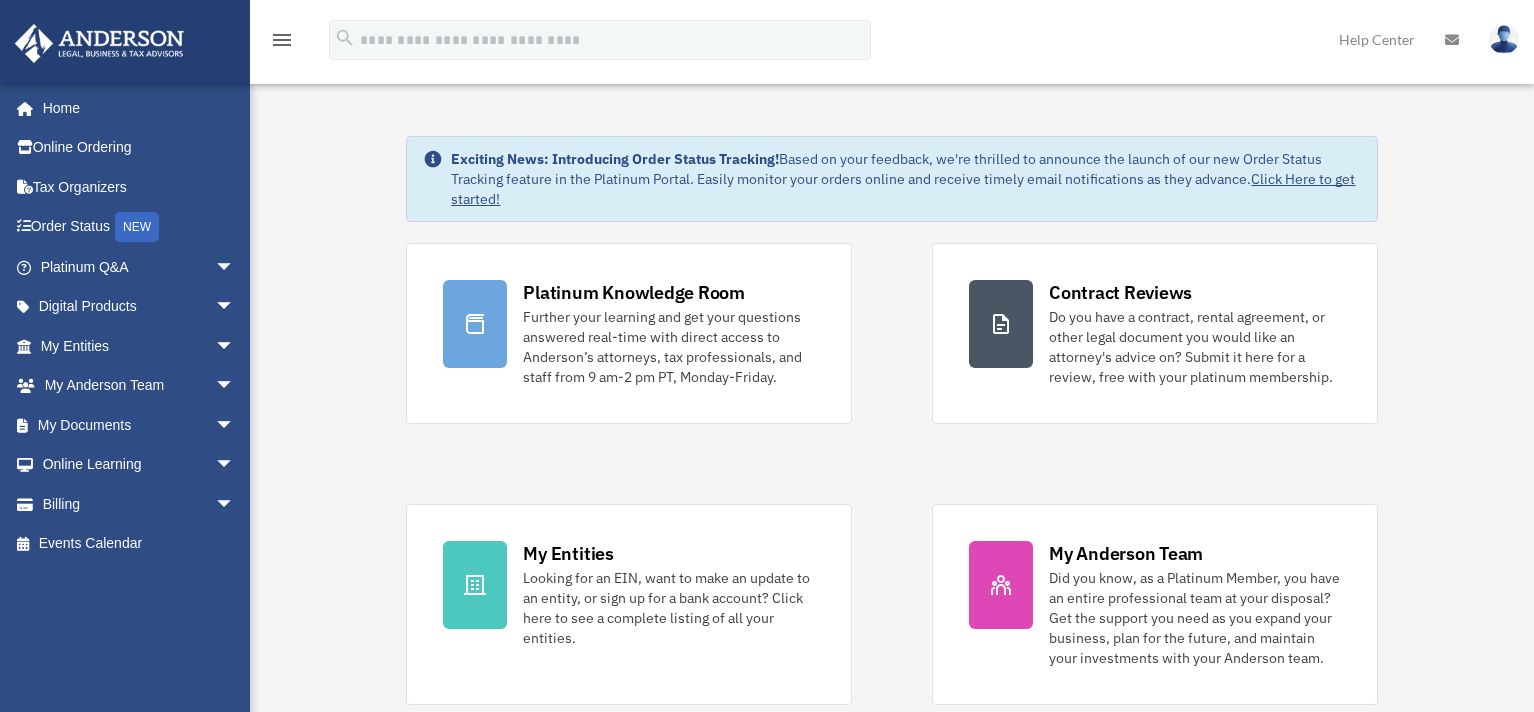 scroll, scrollTop: 0, scrollLeft: 0, axis: both 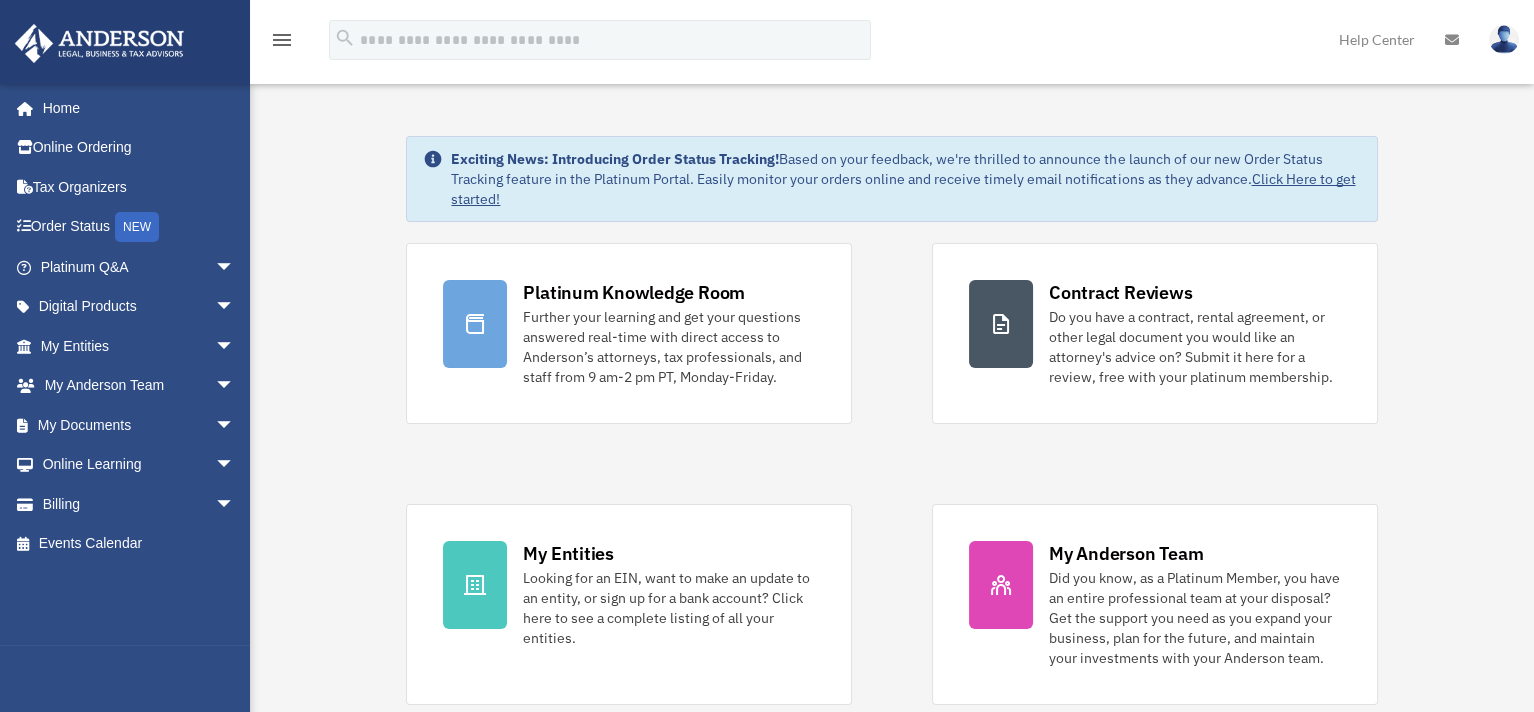 drag, startPoint x: 504, startPoint y: 112, endPoint x: 411, endPoint y: 102, distance: 93.53609 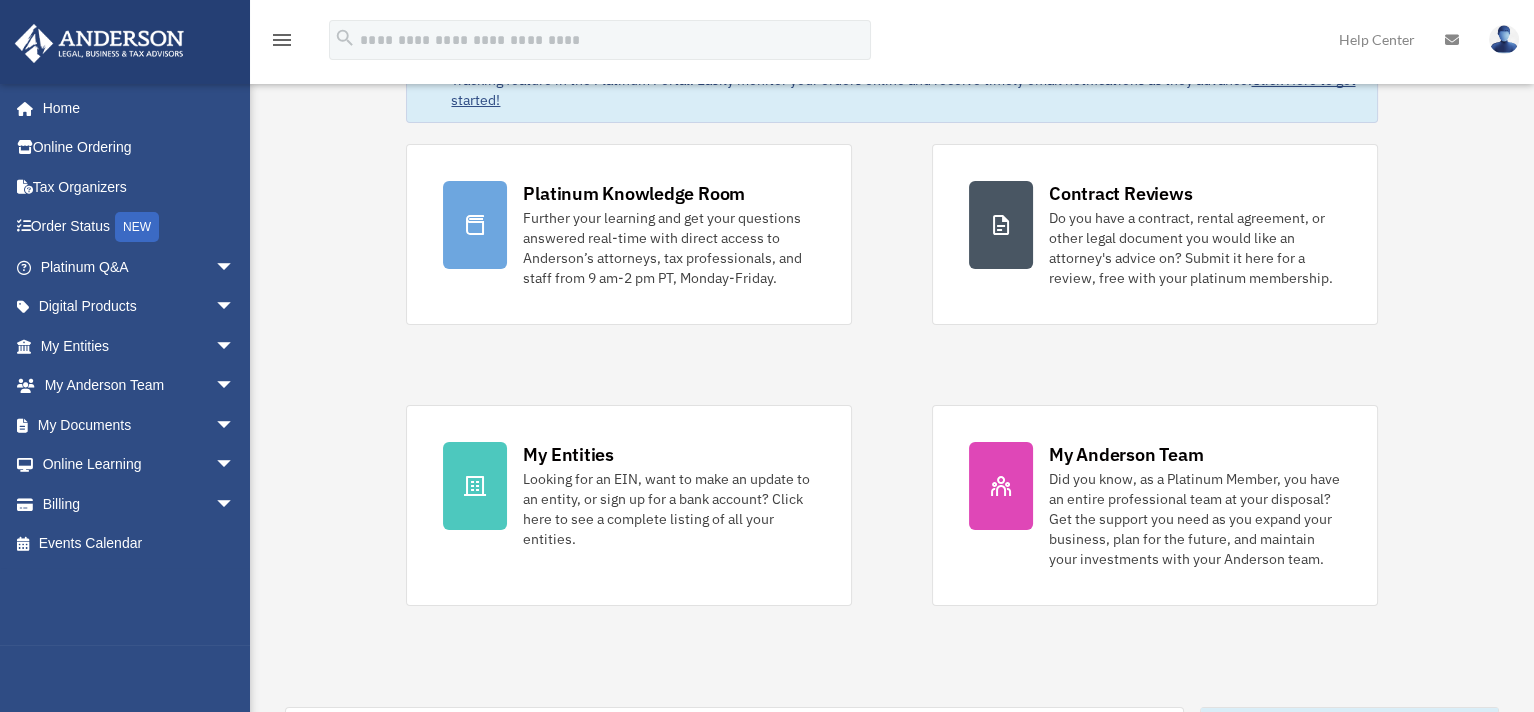 scroll, scrollTop: 0, scrollLeft: 0, axis: both 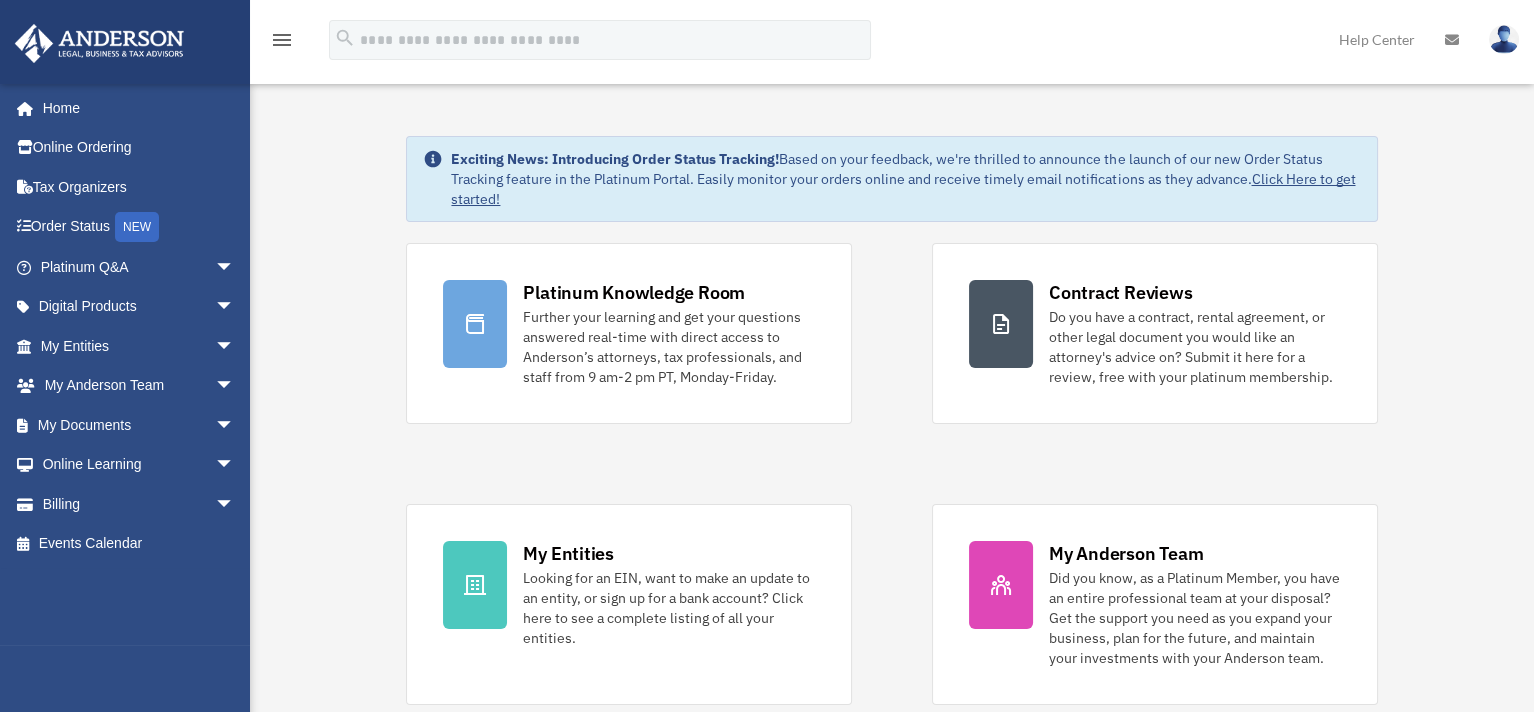 click on "Platinum Knowledge Room
Further your learning and get your questions answered real-time with direct access to [LAST NAME]’s attorneys, tax professionals, and staff from 9 am-2 pm PT, [DAY_OF_WEEK]-[DAY_OF_WEEK].
Contract Reviews
Do you have a contract, rental agreement, or other legal document you would like an attorney's advice on?  Submit it here for a  review, free with your platinum membership." at bounding box center [891, 474] 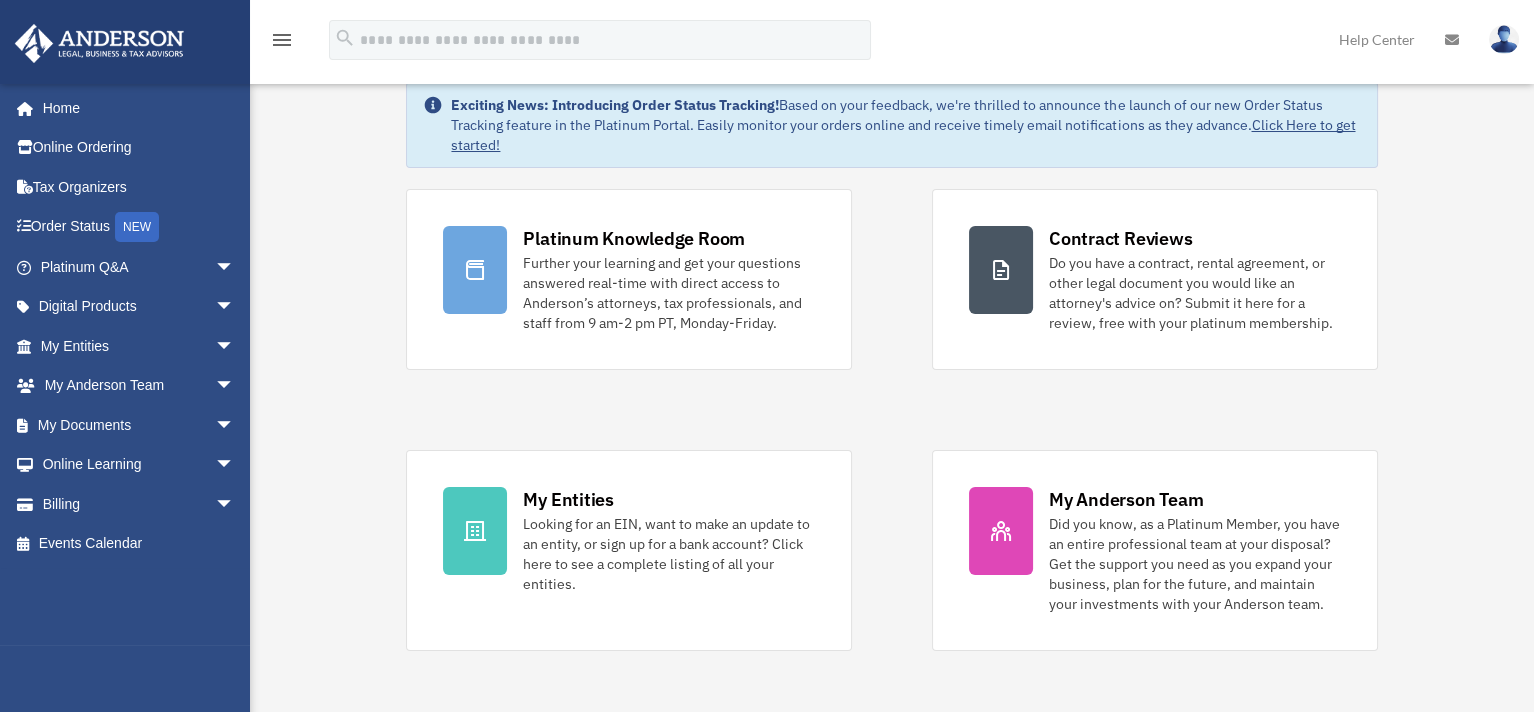 scroll, scrollTop: 100, scrollLeft: 0, axis: vertical 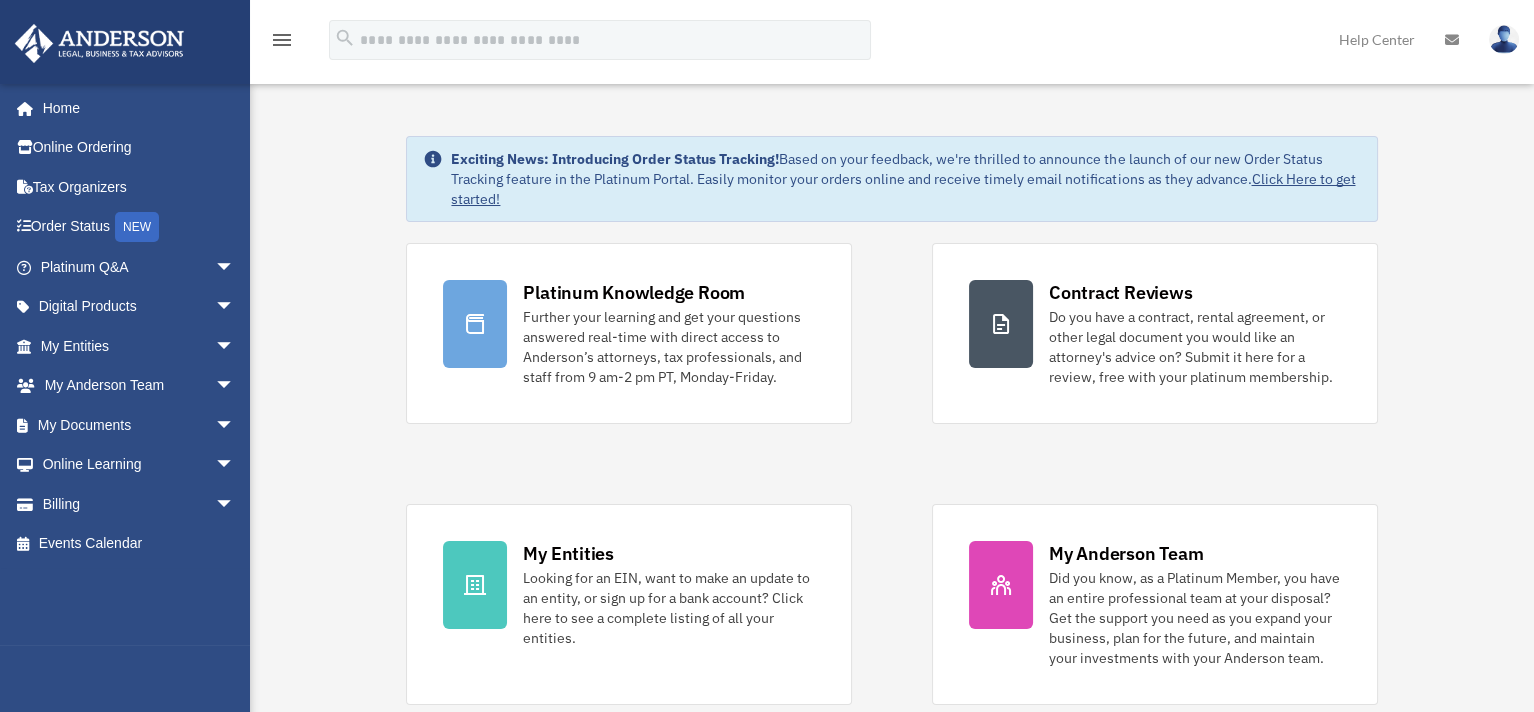 drag, startPoint x: 1459, startPoint y: 364, endPoint x: 1347, endPoint y: 425, distance: 127.53431 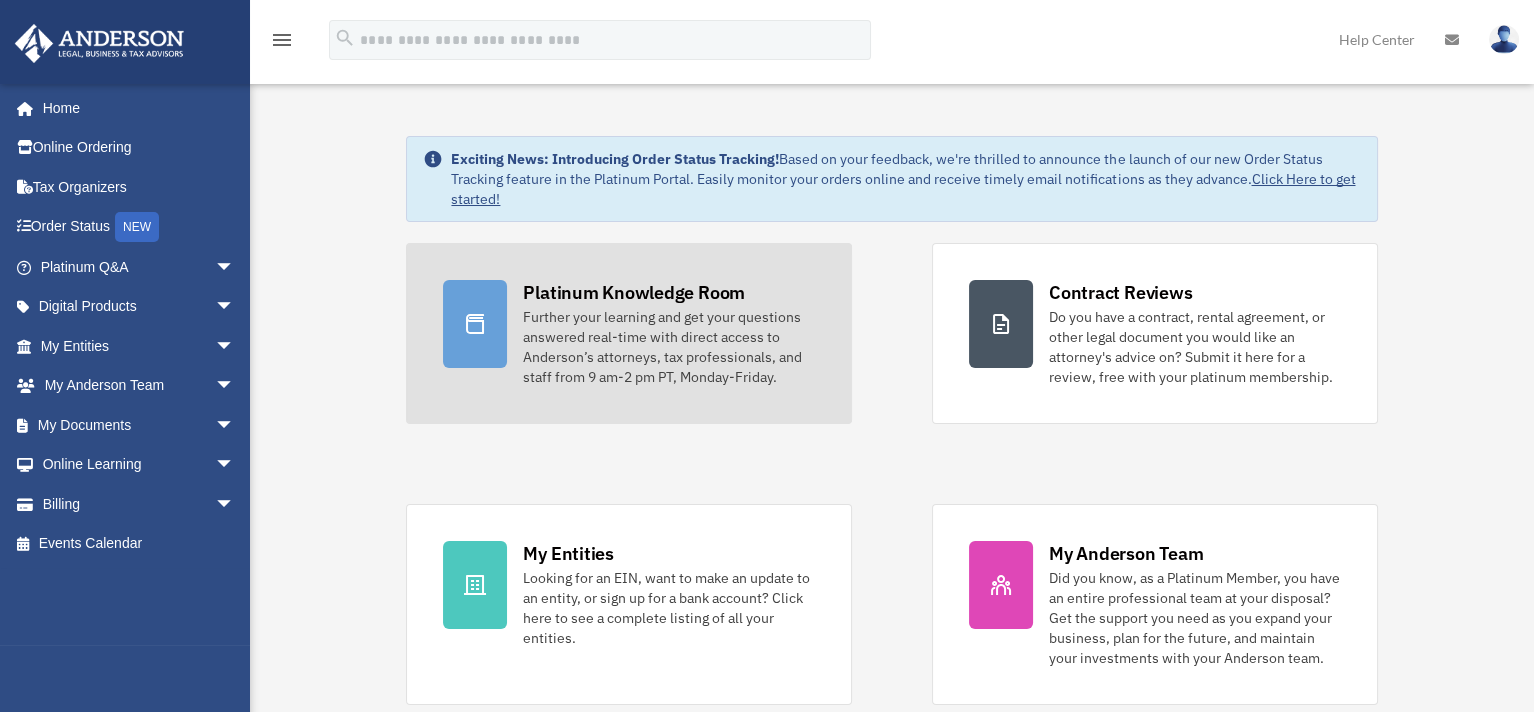 click on "Further your learning and get your questions answered real-time with direct access to Anderson’s attorneys, tax professionals, and staff from 9 am-2 pm PT, Monday-Friday." at bounding box center [669, 347] 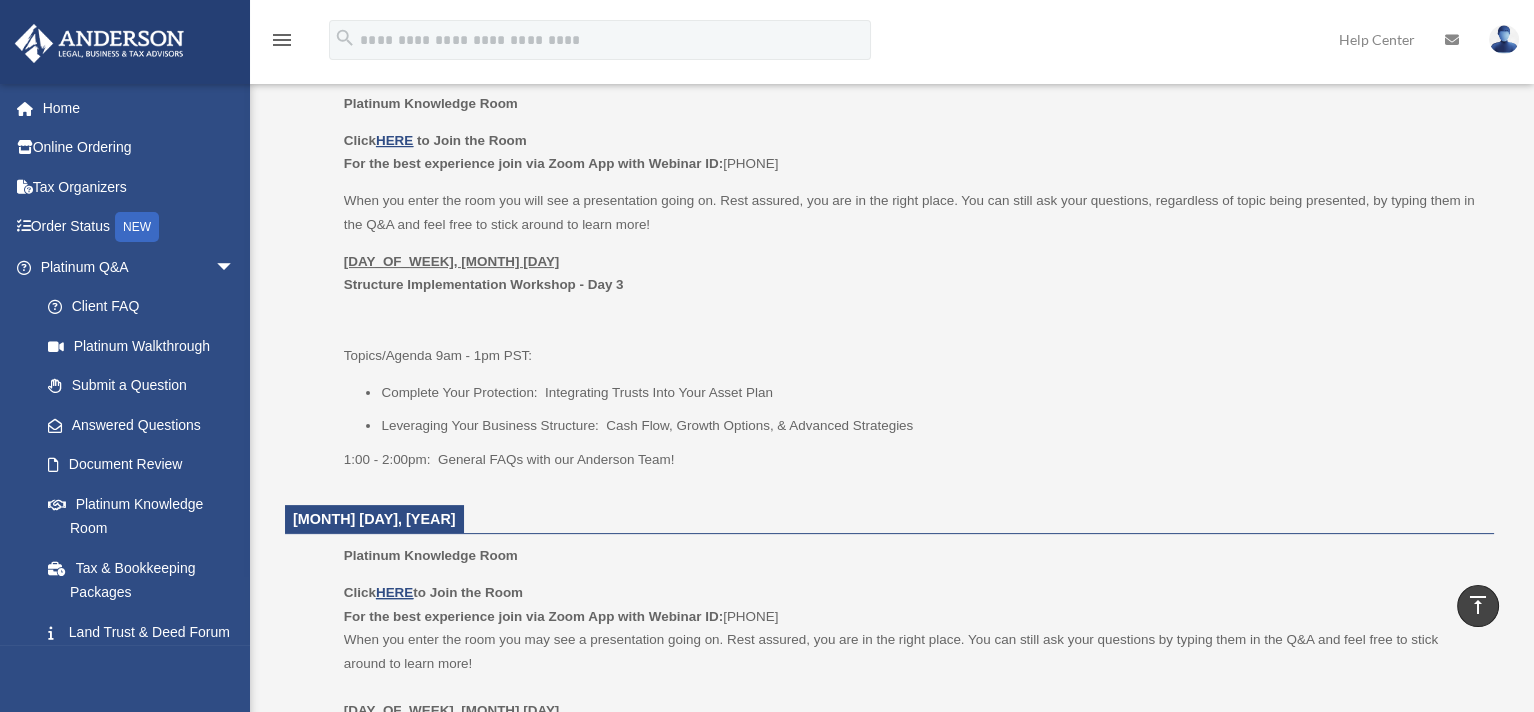 scroll, scrollTop: 799, scrollLeft: 0, axis: vertical 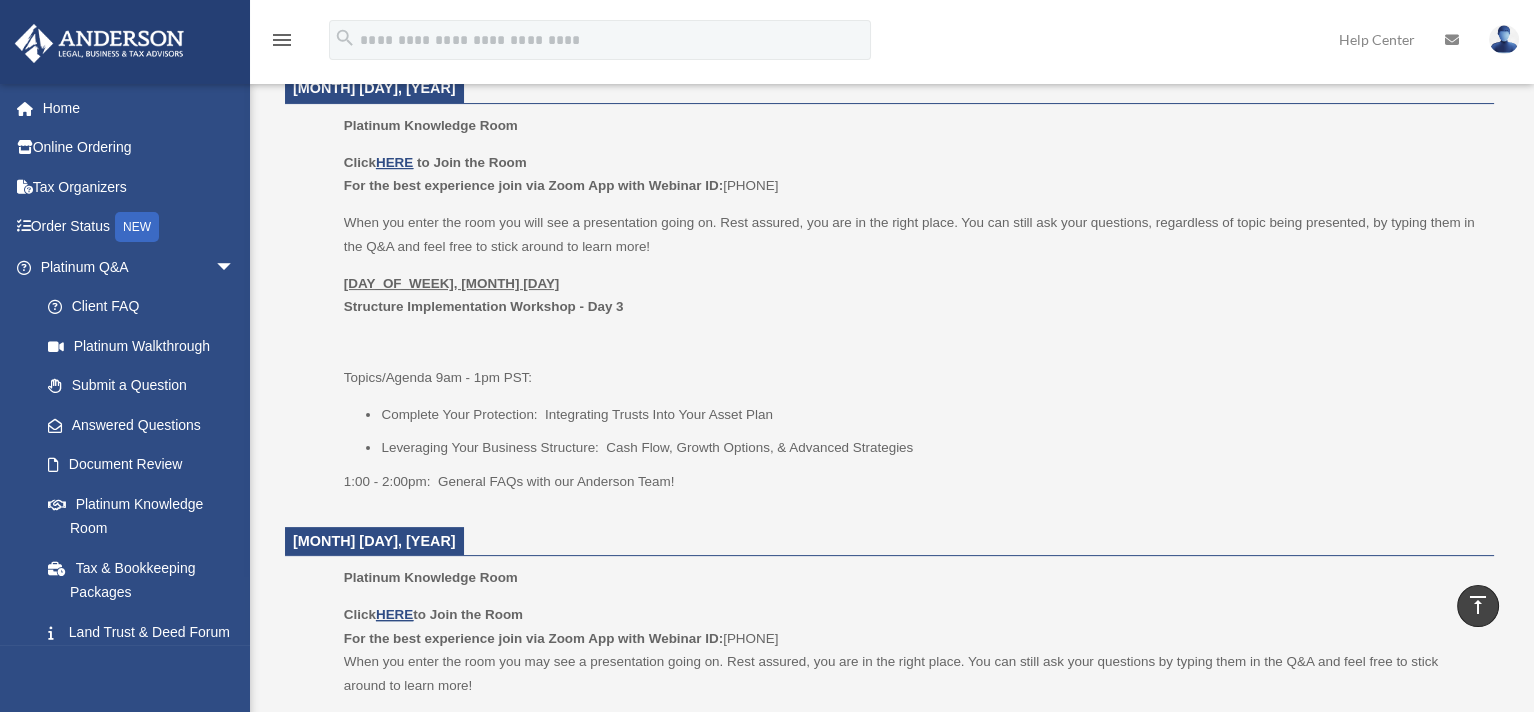 click on "[DAY_OF_WEEK], [MONTH] [DAY] Structure Implementation Workshop - Day 3 Topics/Agenda [TIME] - [TIME] [TIME_ZONE]:" at bounding box center (912, 331) 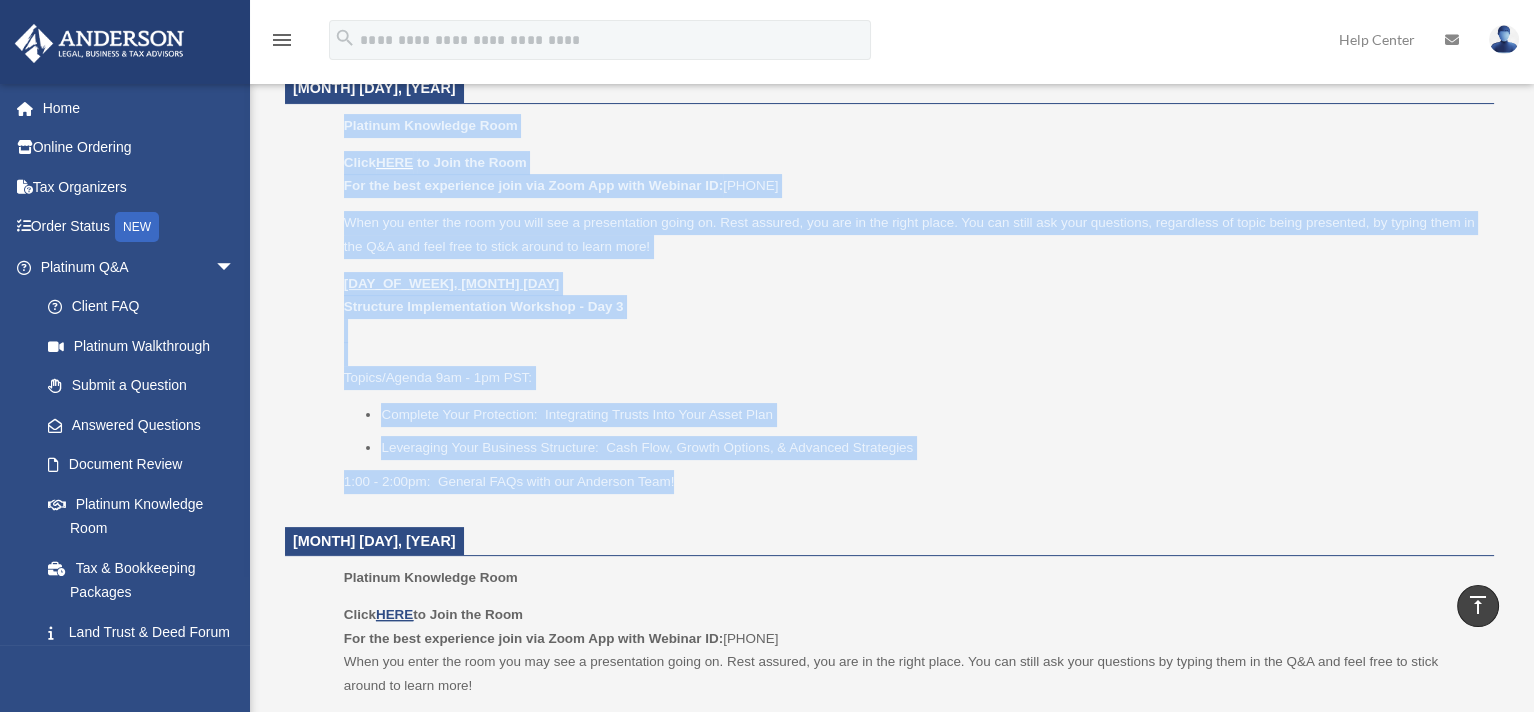 drag, startPoint x: 678, startPoint y: 484, endPoint x: 291, endPoint y: 119, distance: 531.9718 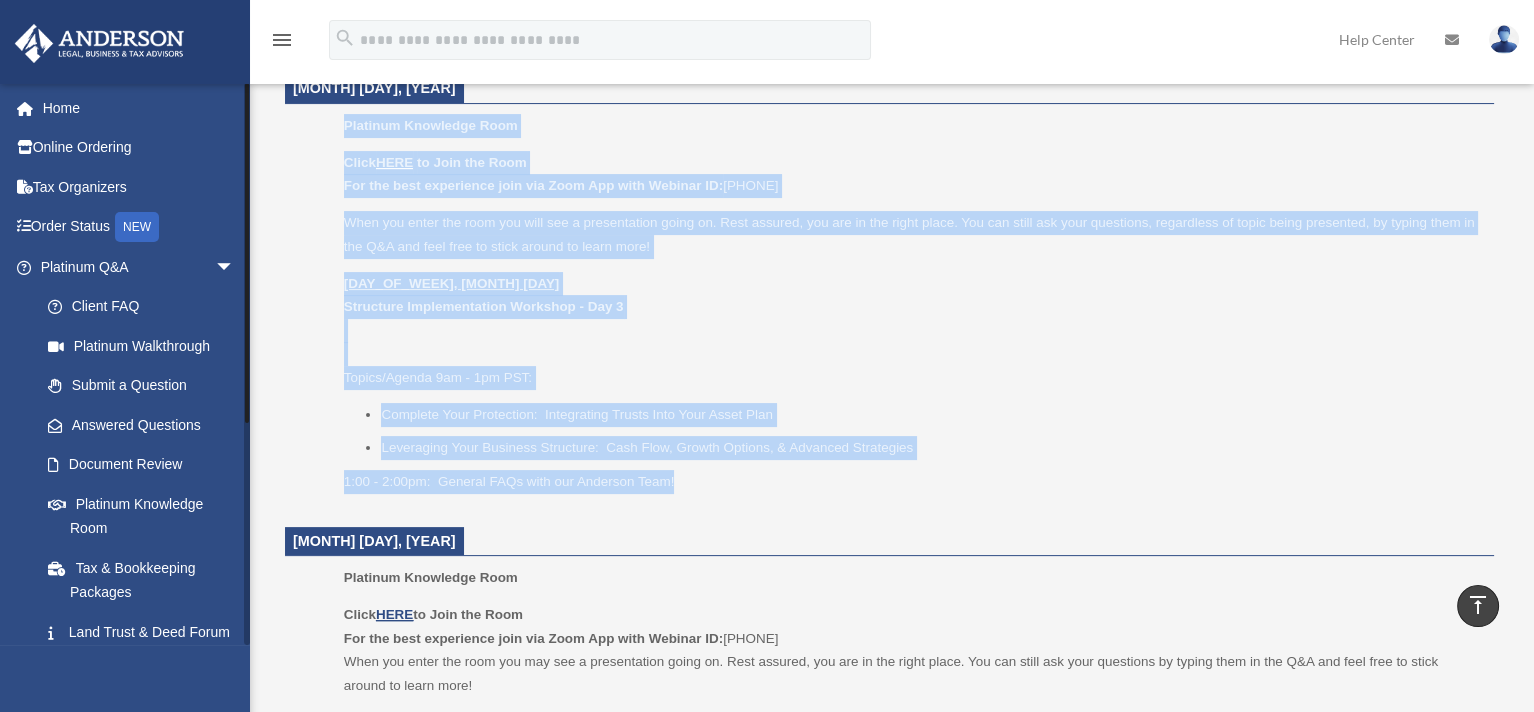 click at bounding box center [247, 253] 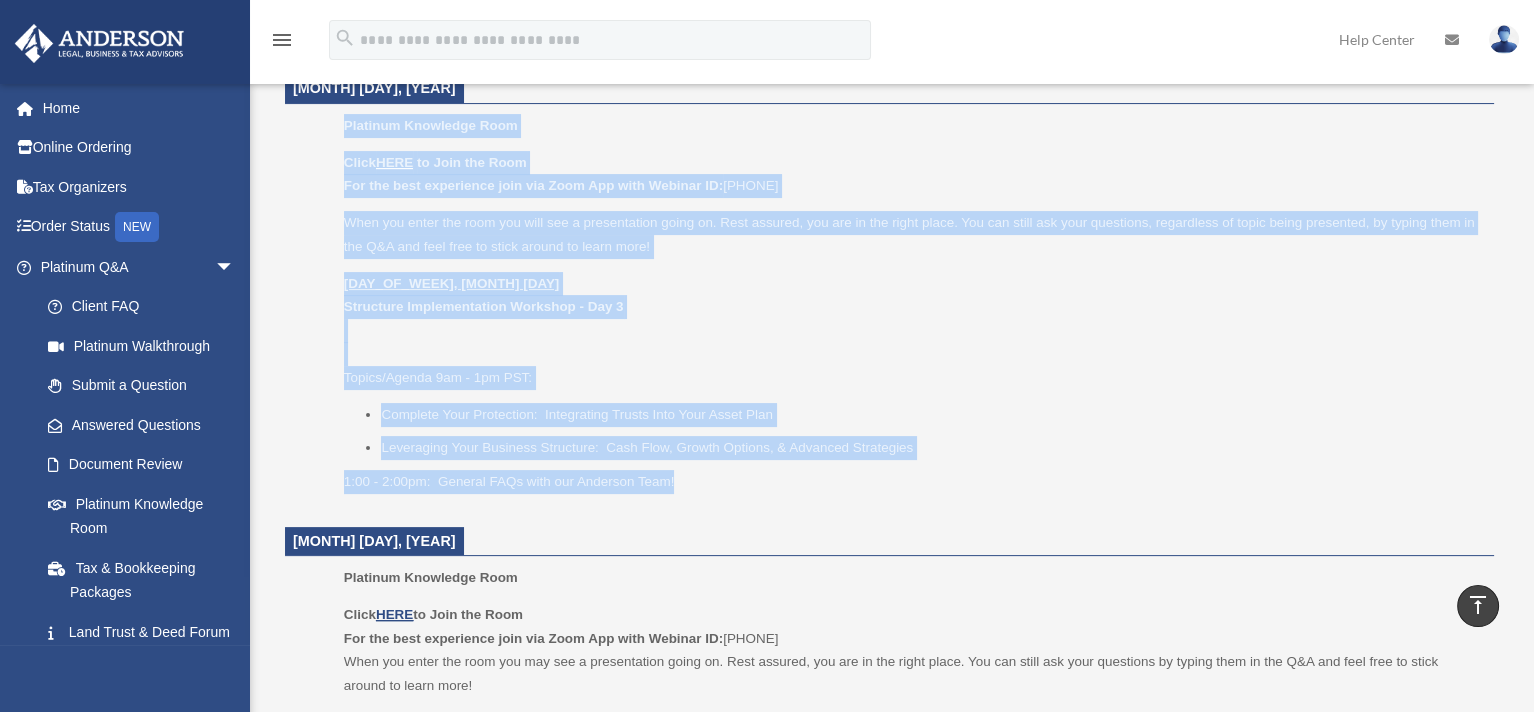 click on "Monday, Aug 4 Structure Implementation Workshop - Day 3 Topics/Agenda 9am - 1pm PST:" at bounding box center [912, 331] 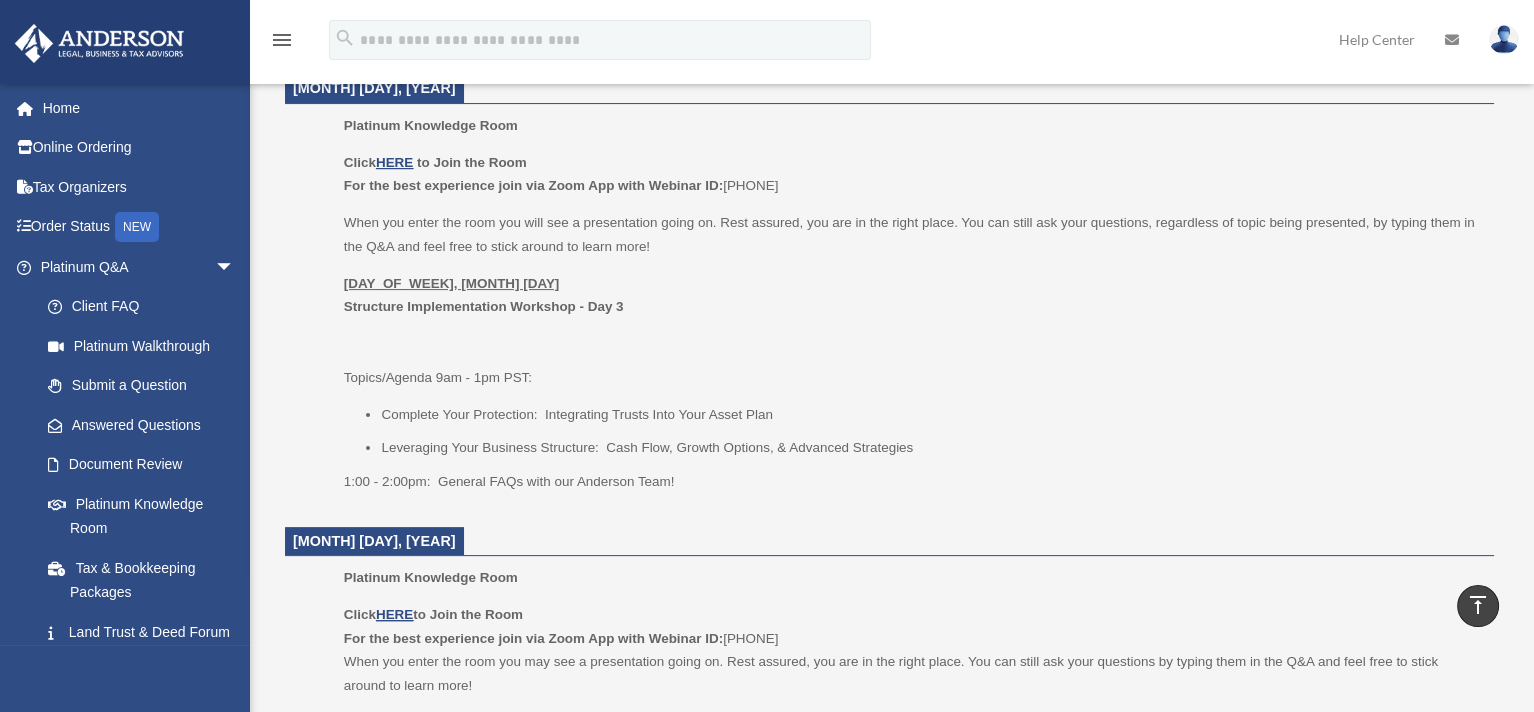 click on "Monday, Aug 4 Structure Implementation Workshop - Day 3 Topics/Agenda 9am - 1pm PST:" at bounding box center (912, 331) 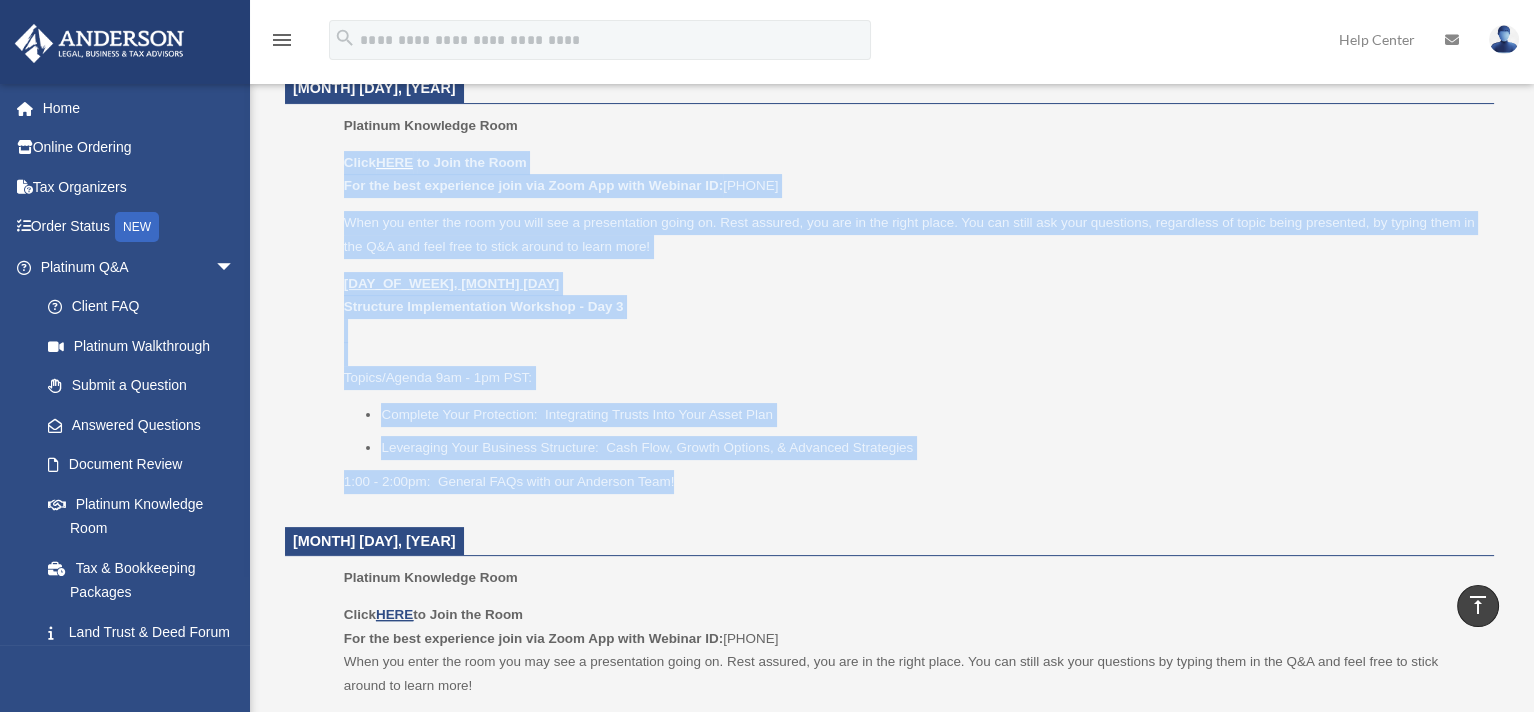 drag, startPoint x: 716, startPoint y: 484, endPoint x: 266, endPoint y: 168, distance: 549.8691 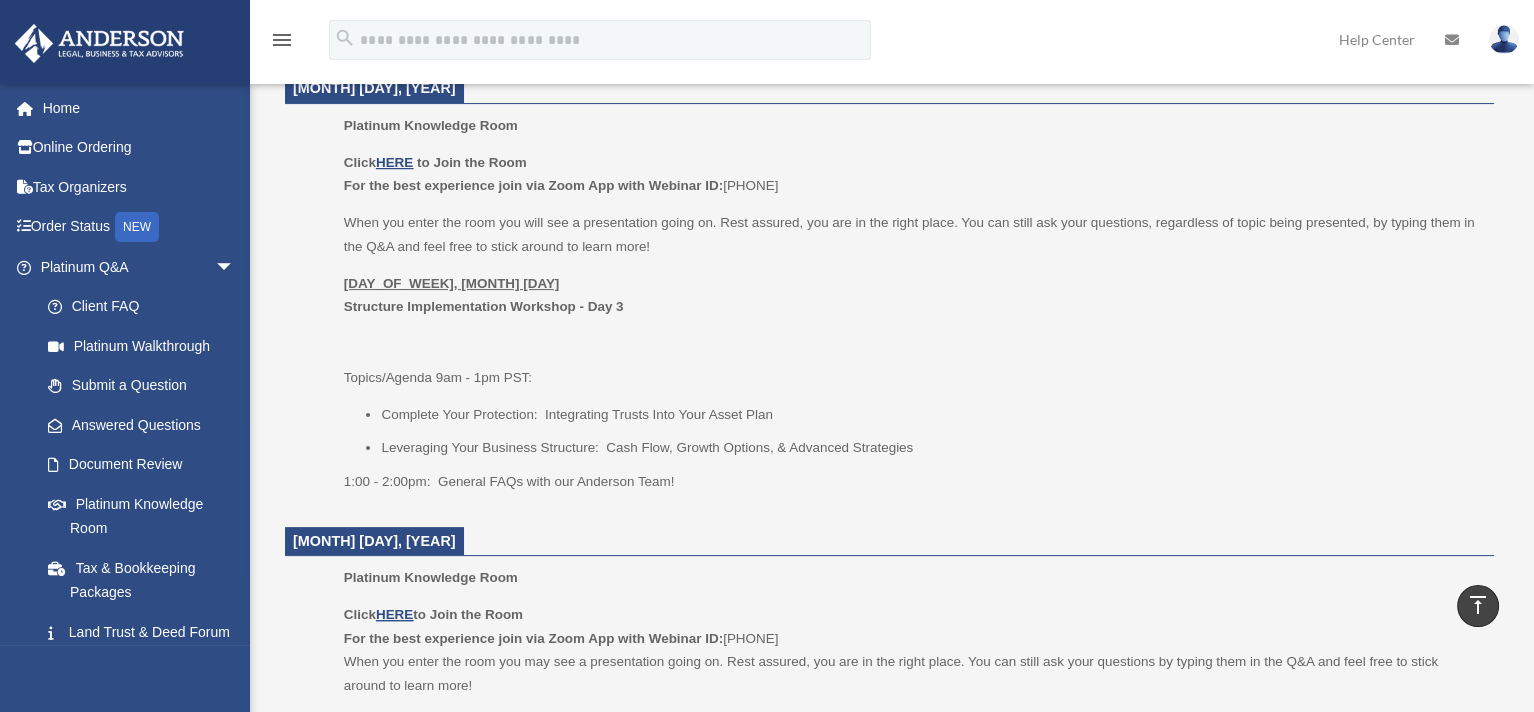click on "Monday, Aug 4 Structure Implementation Workshop - Day 3 Topics/Agenda 9am - 1pm PST:" at bounding box center (912, 331) 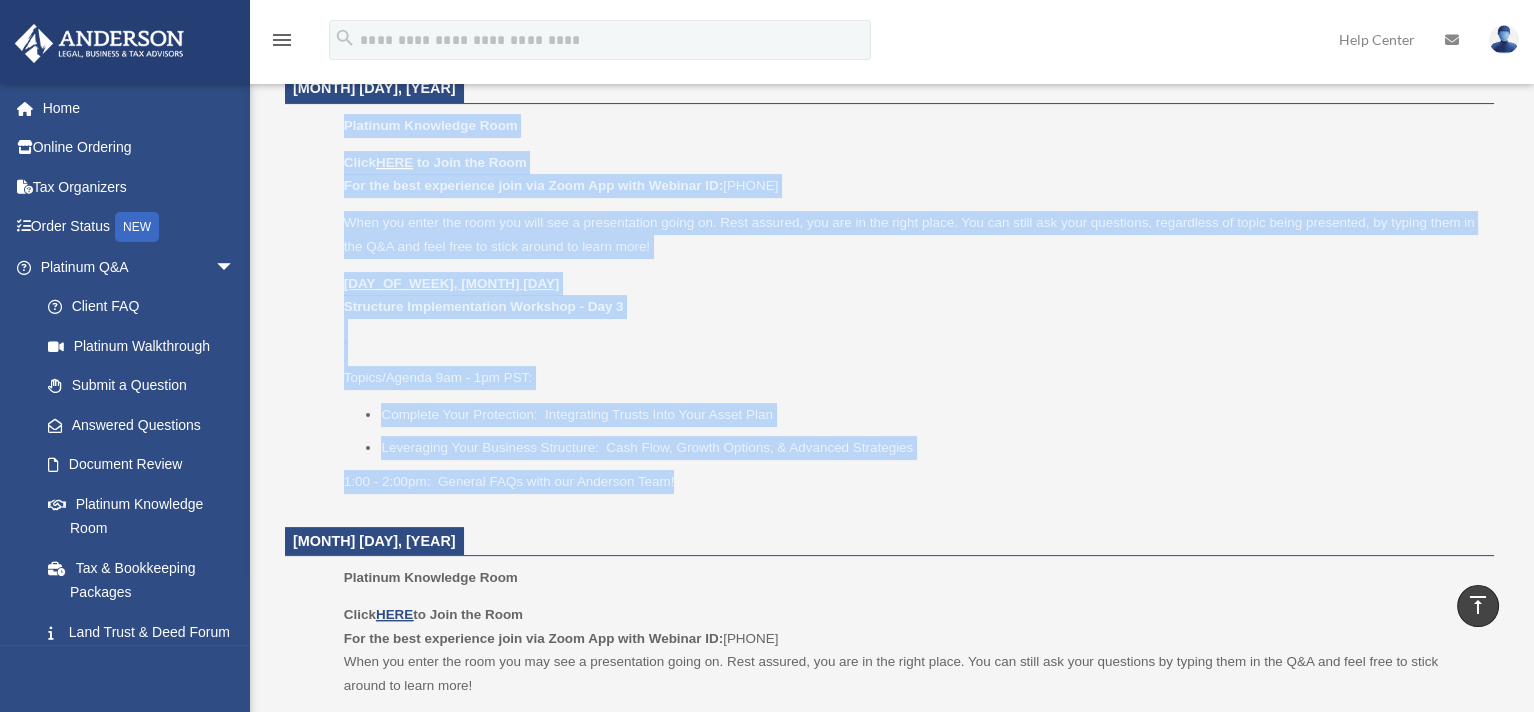 drag, startPoint x: 720, startPoint y: 493, endPoint x: 299, endPoint y: 132, distance: 554.5827 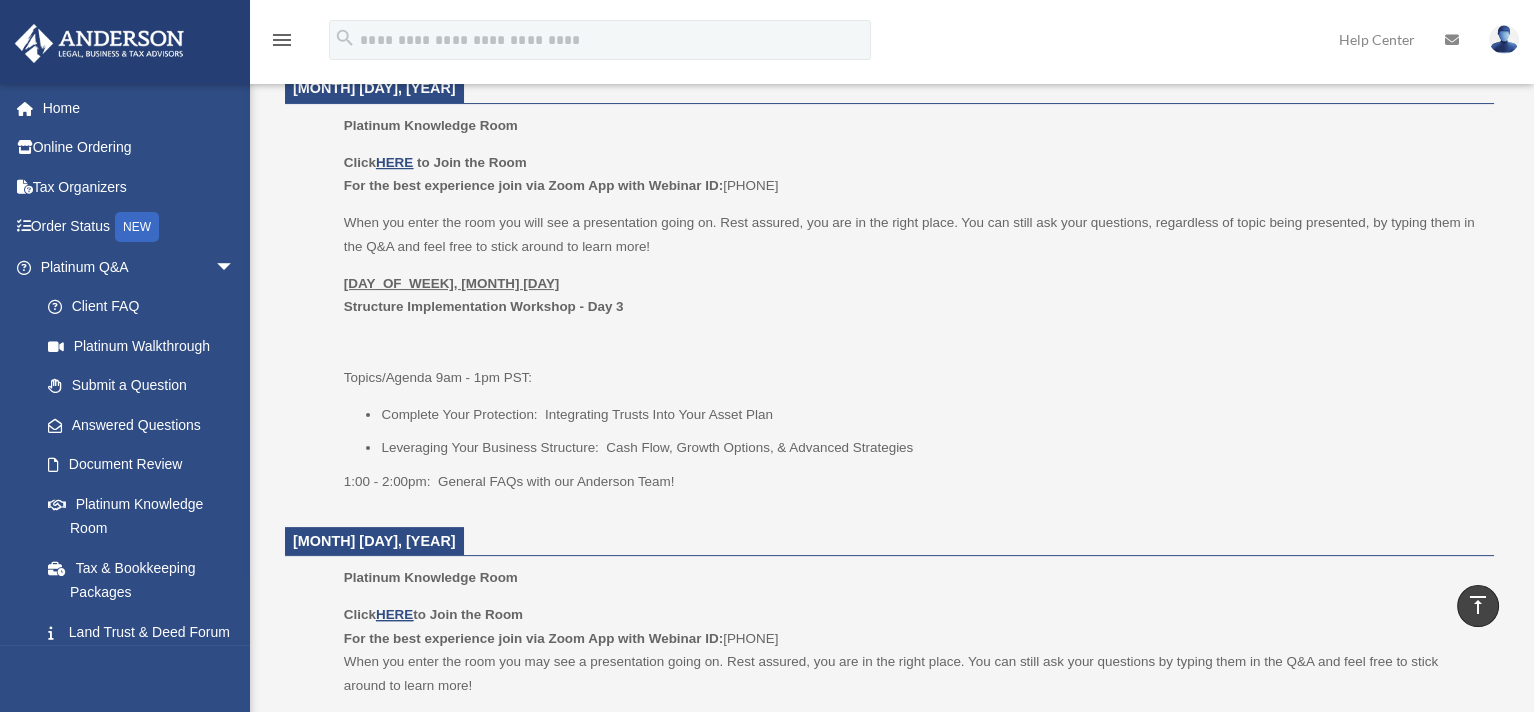click on "Monday, Aug 4 Structure Implementation Workshop - Day 3 Topics/Agenda 9am - 1pm PST:" at bounding box center [912, 331] 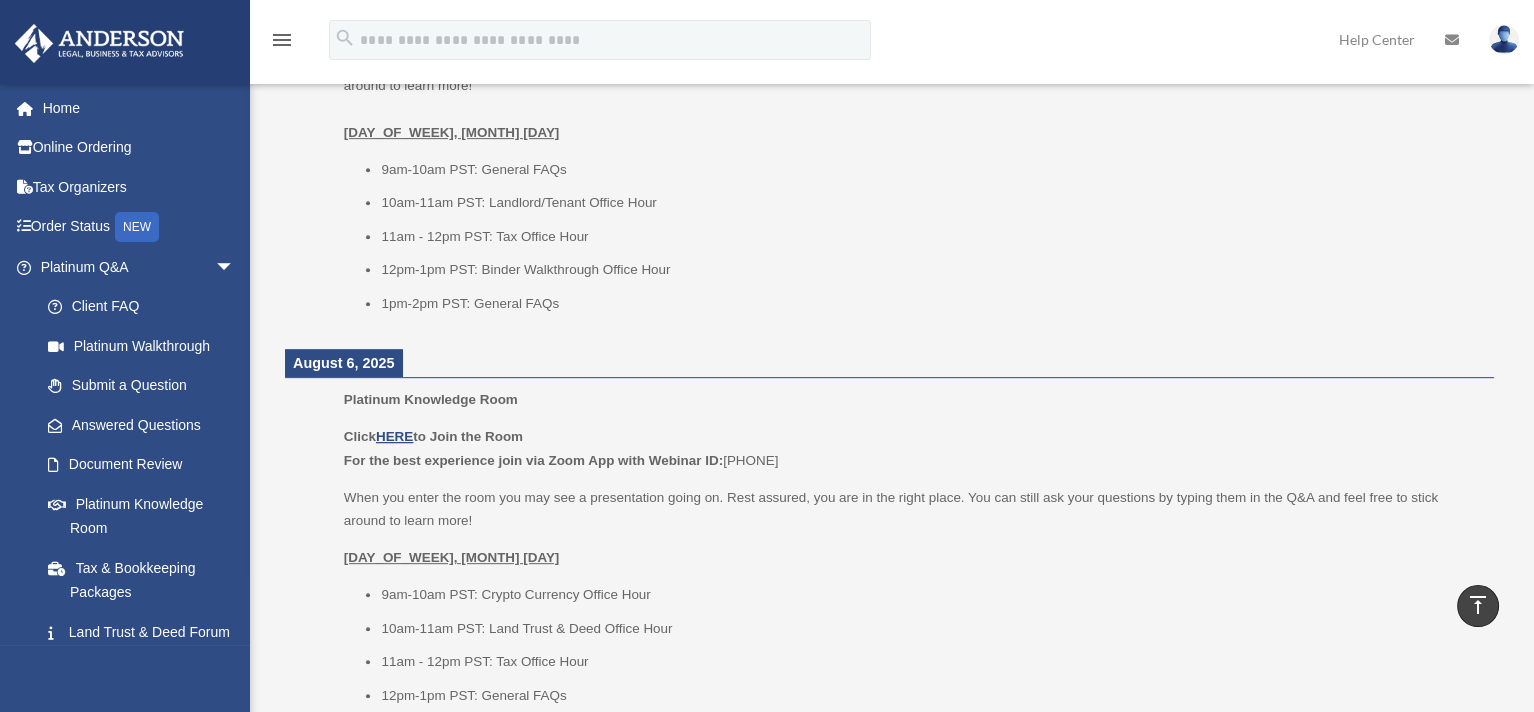 scroll, scrollTop: 1199, scrollLeft: 0, axis: vertical 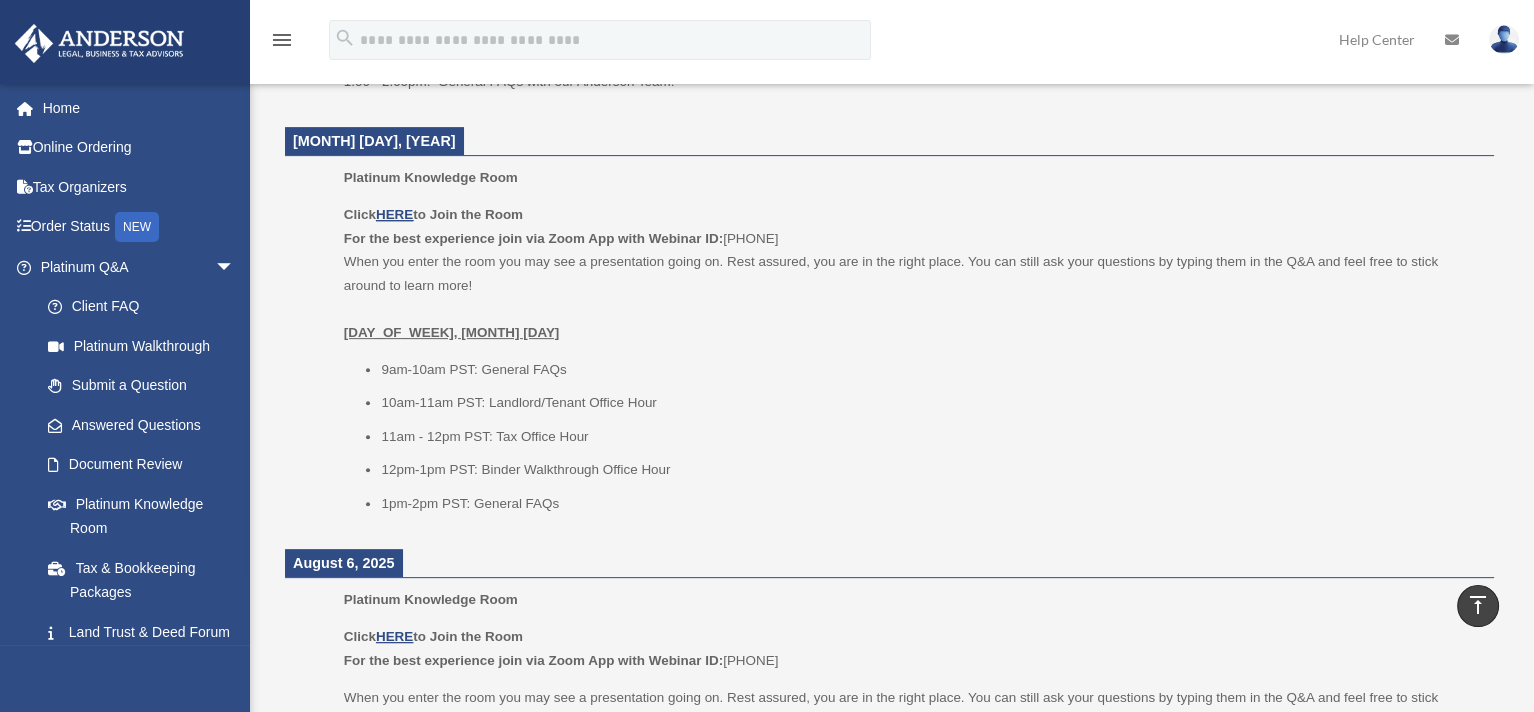 click on "12pm-1pm PST: Binder Walkthrough Office Hour" at bounding box center [930, 470] 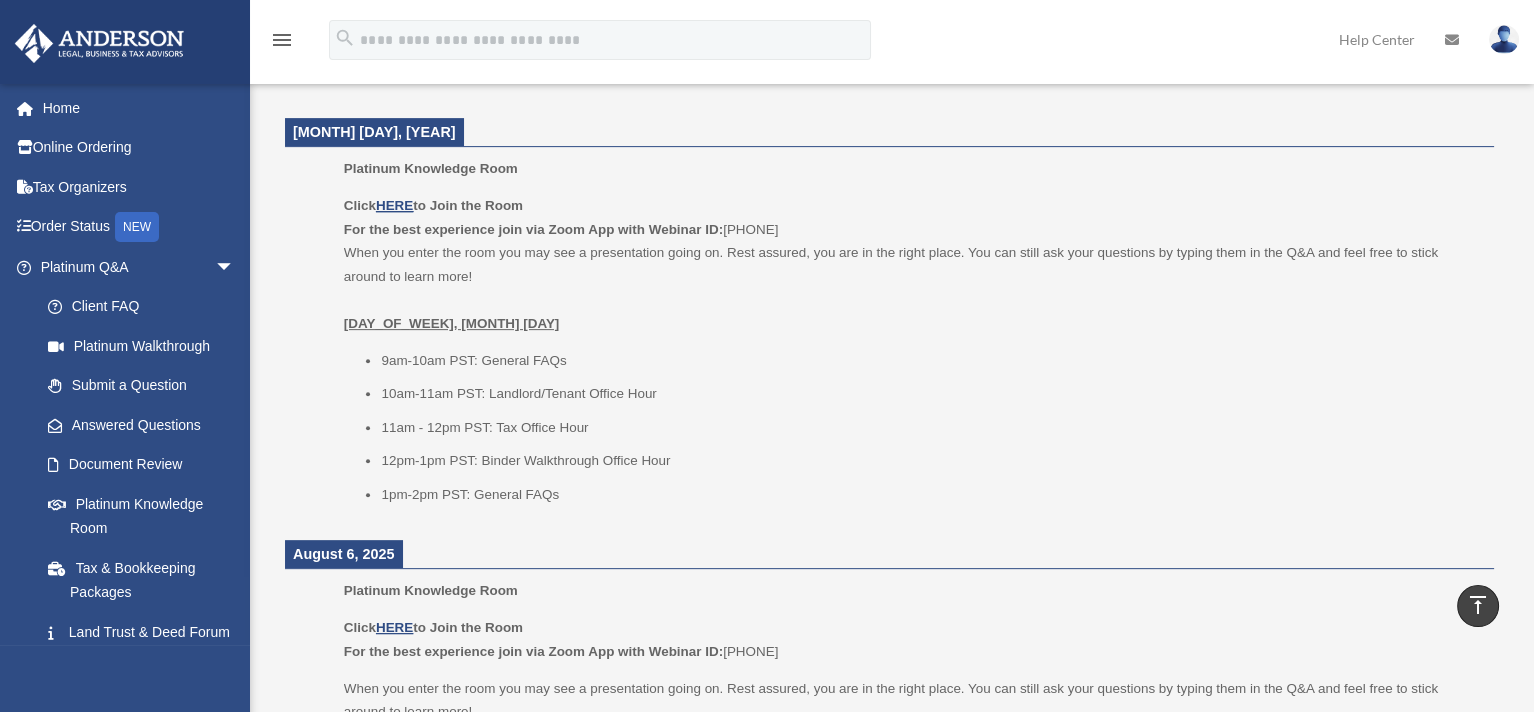 scroll, scrollTop: 1099, scrollLeft: 0, axis: vertical 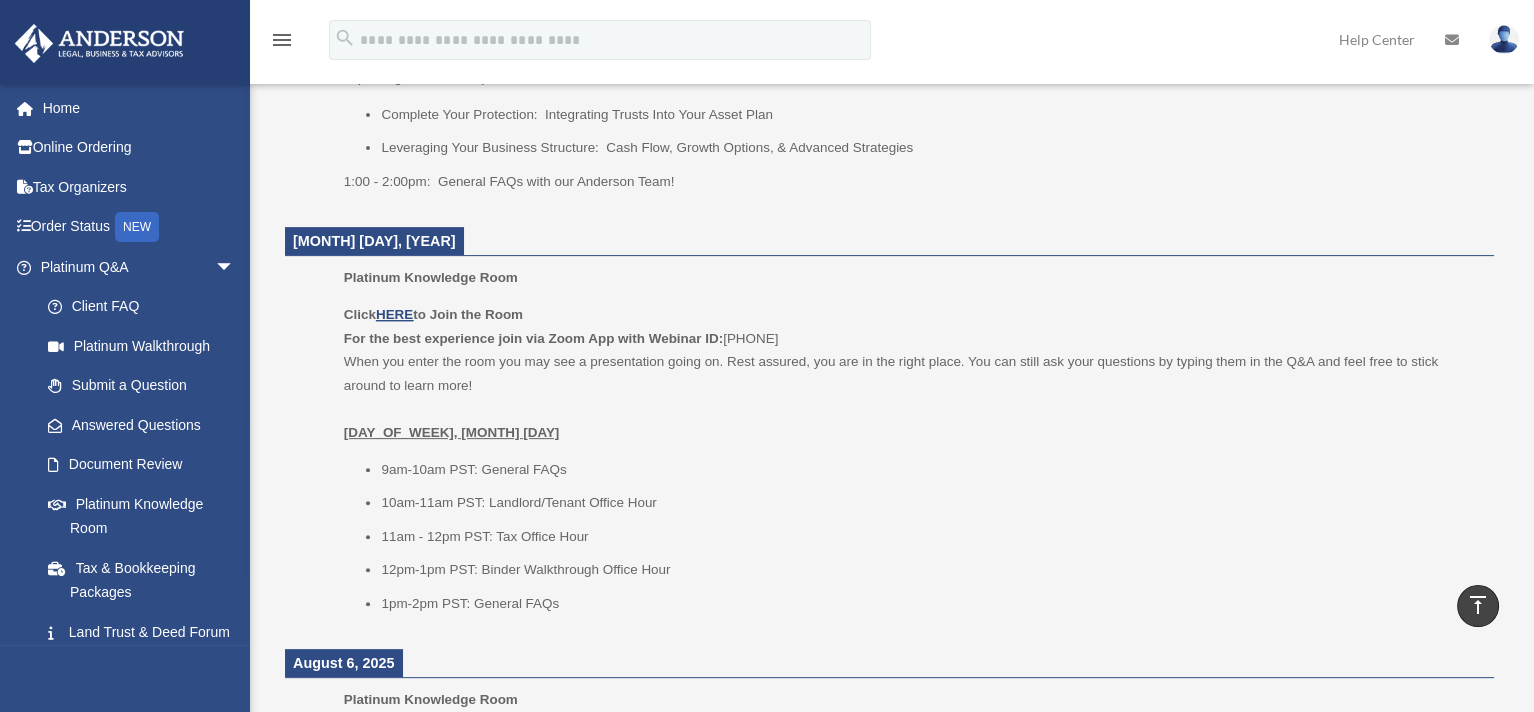 click on "11am - 12pm PST: Tax Office Hour" at bounding box center [930, 537] 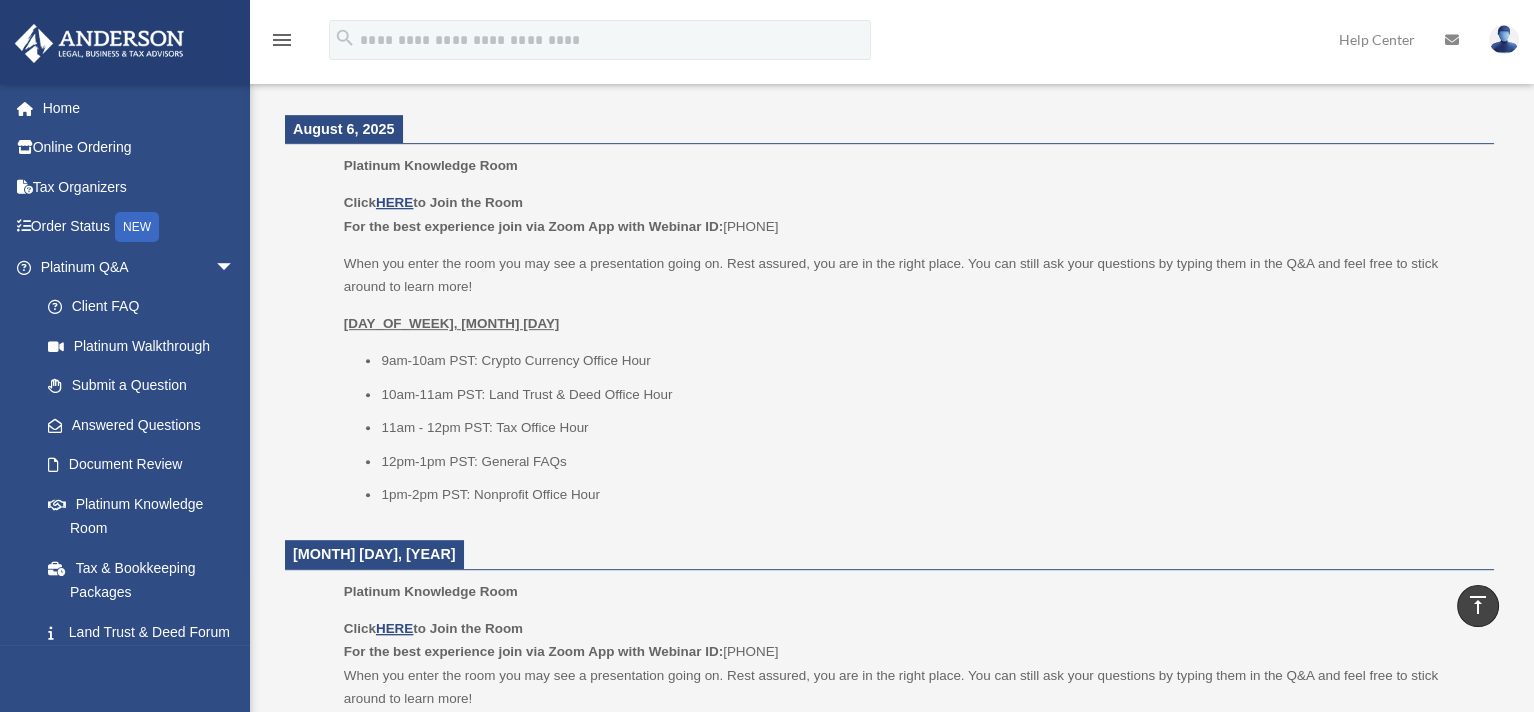 scroll, scrollTop: 1599, scrollLeft: 0, axis: vertical 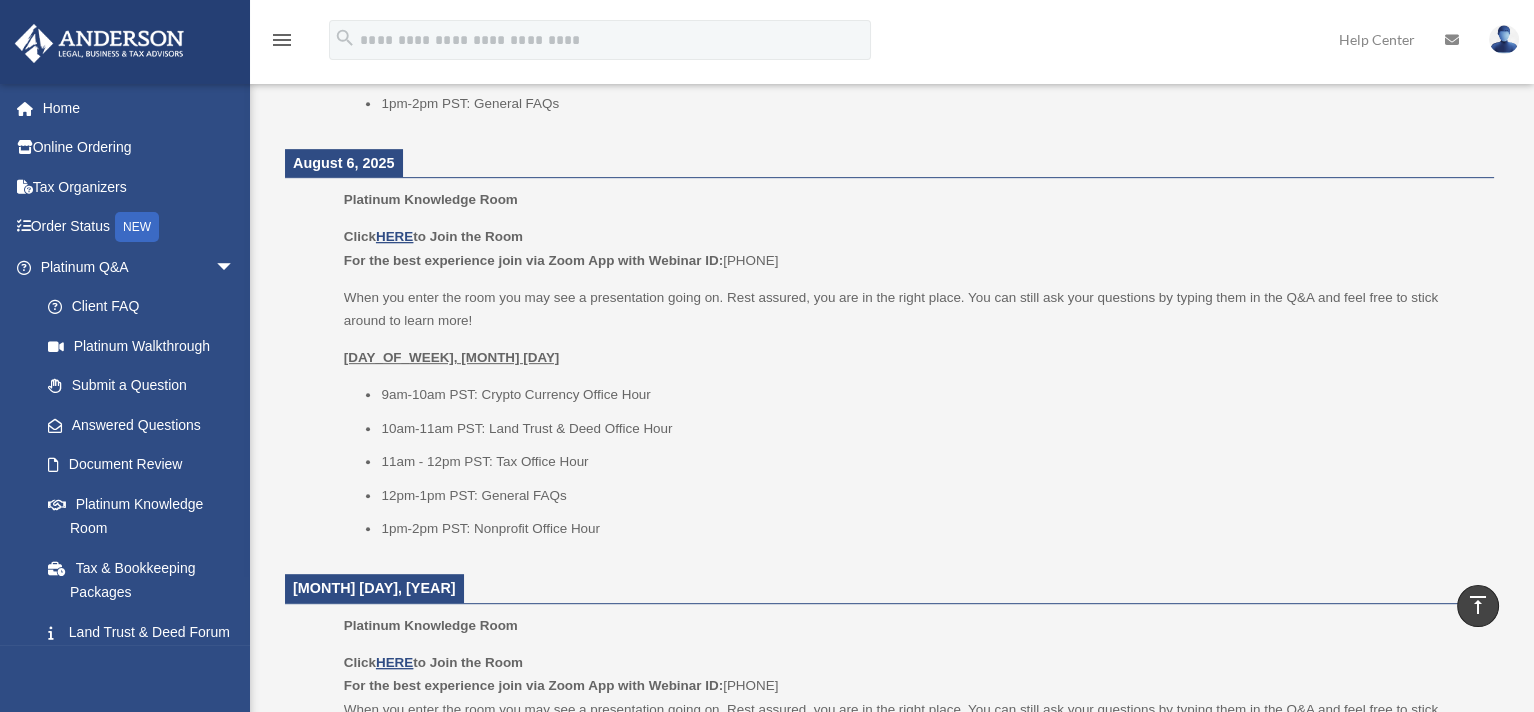 click on "9am-10am PST: Crypto Currency Office Hour" at bounding box center [930, 395] 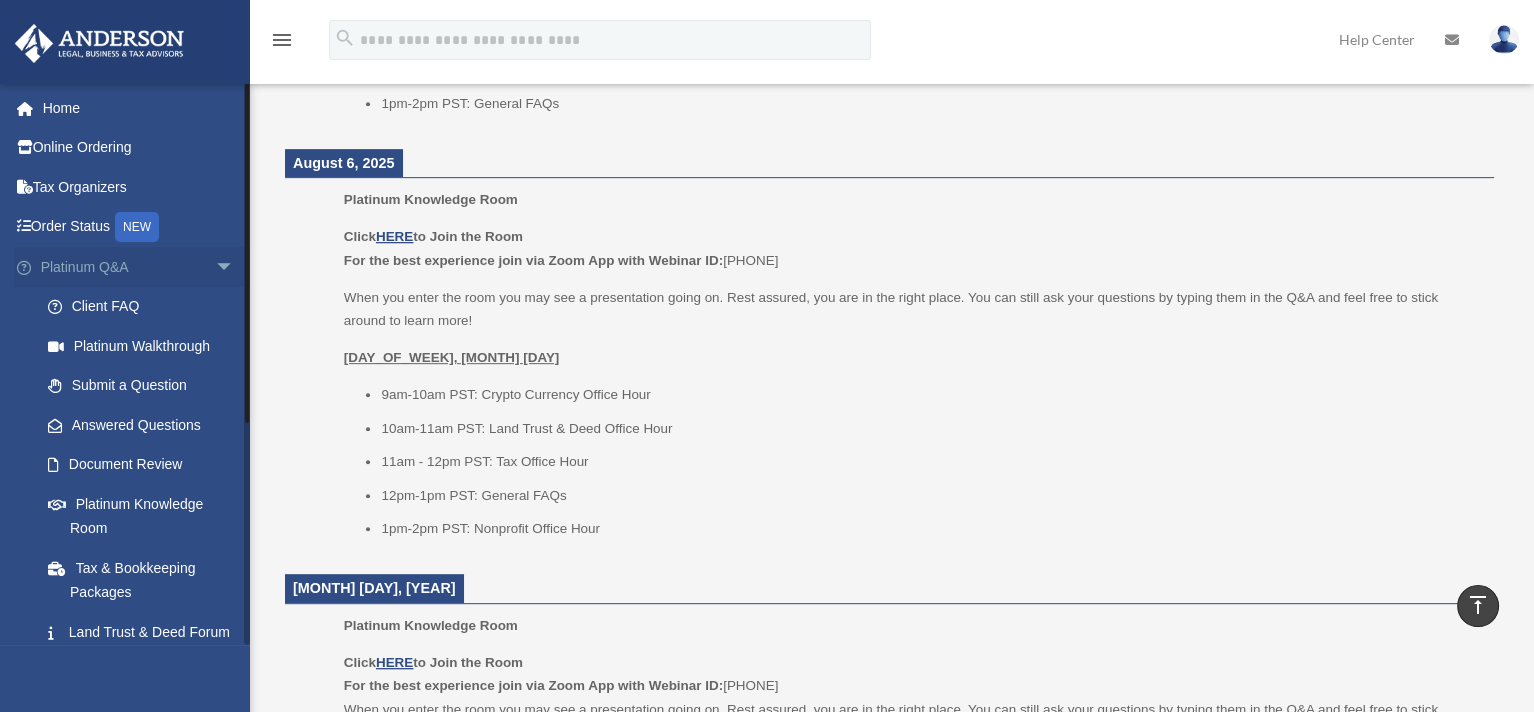 click on "arrow_drop_down" at bounding box center (235, 267) 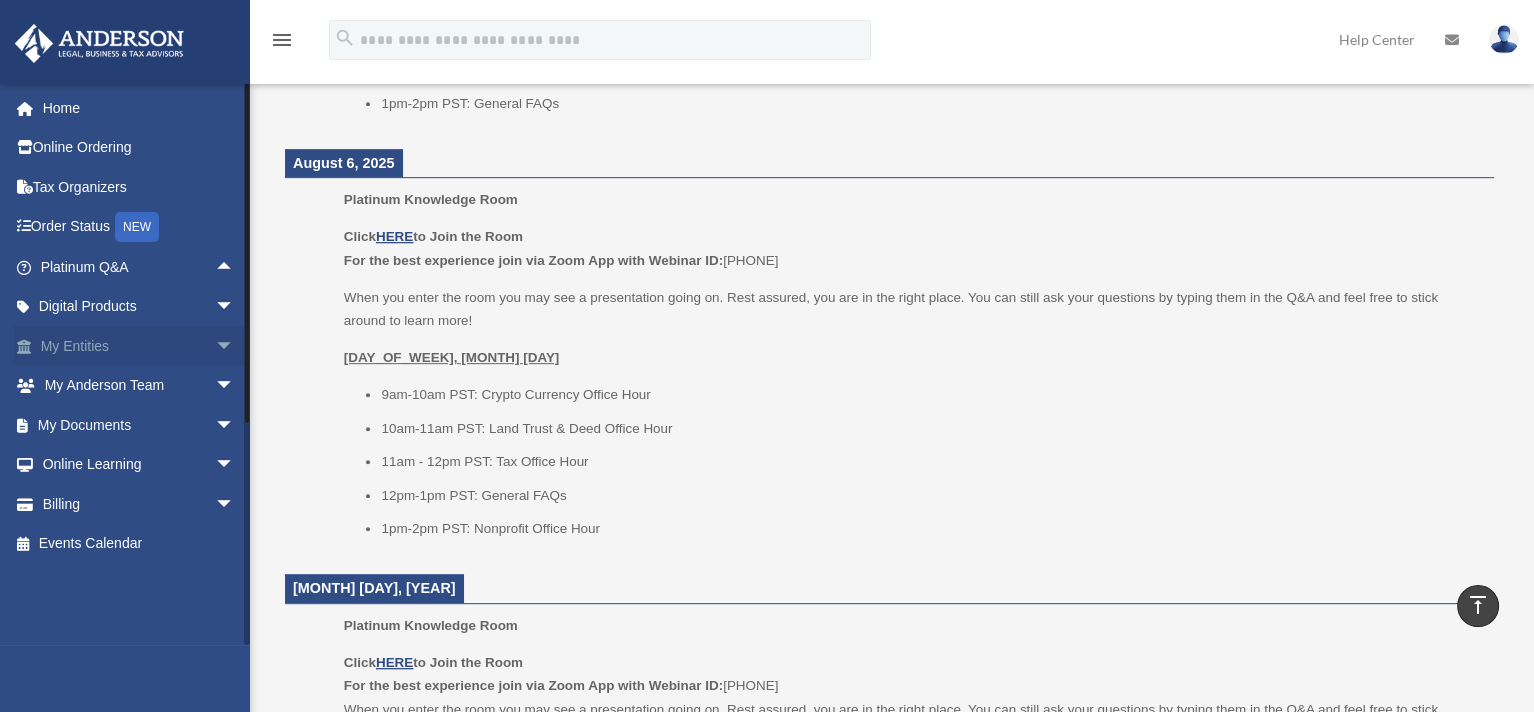 click on "arrow_drop_down" at bounding box center [235, 346] 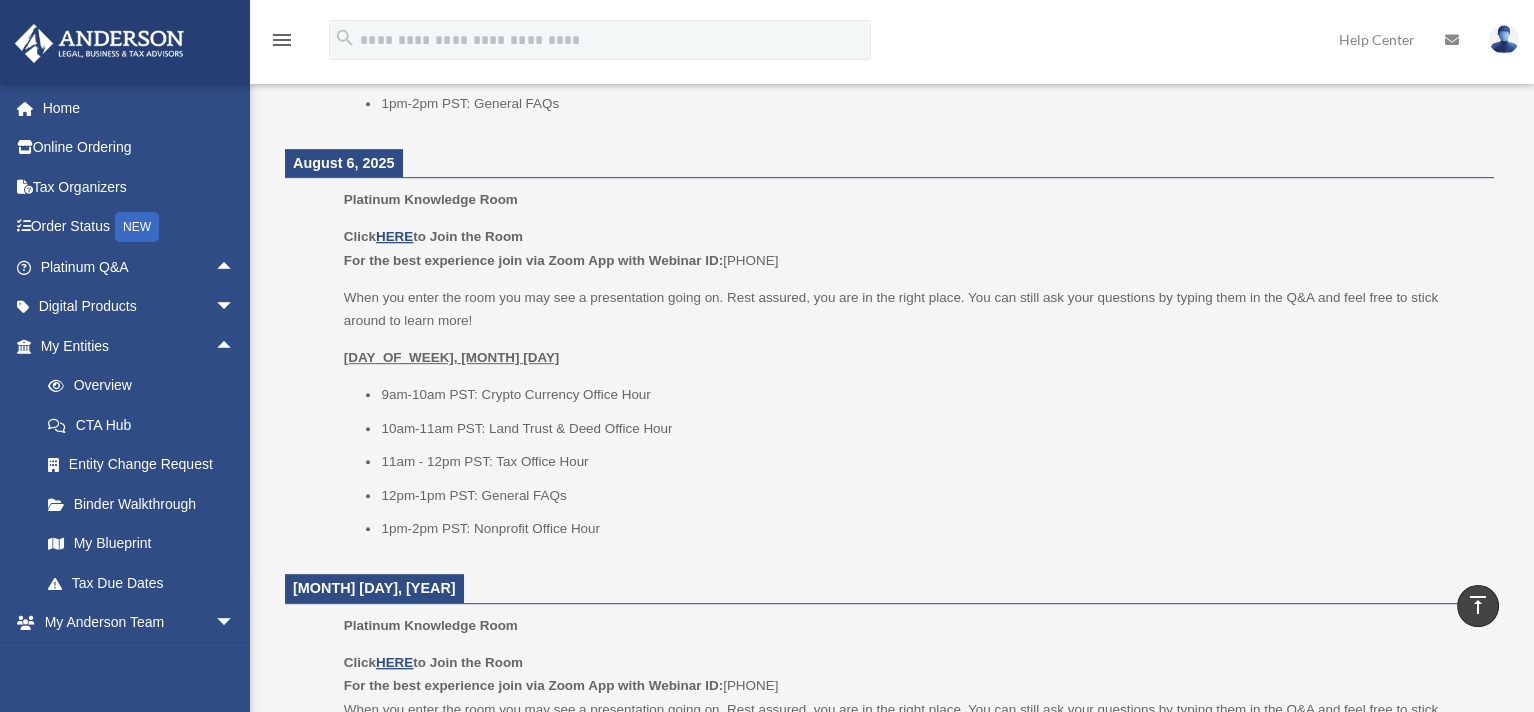 click on "9am-10am PST: Crypto Currency Office Hour" at bounding box center [930, 395] 